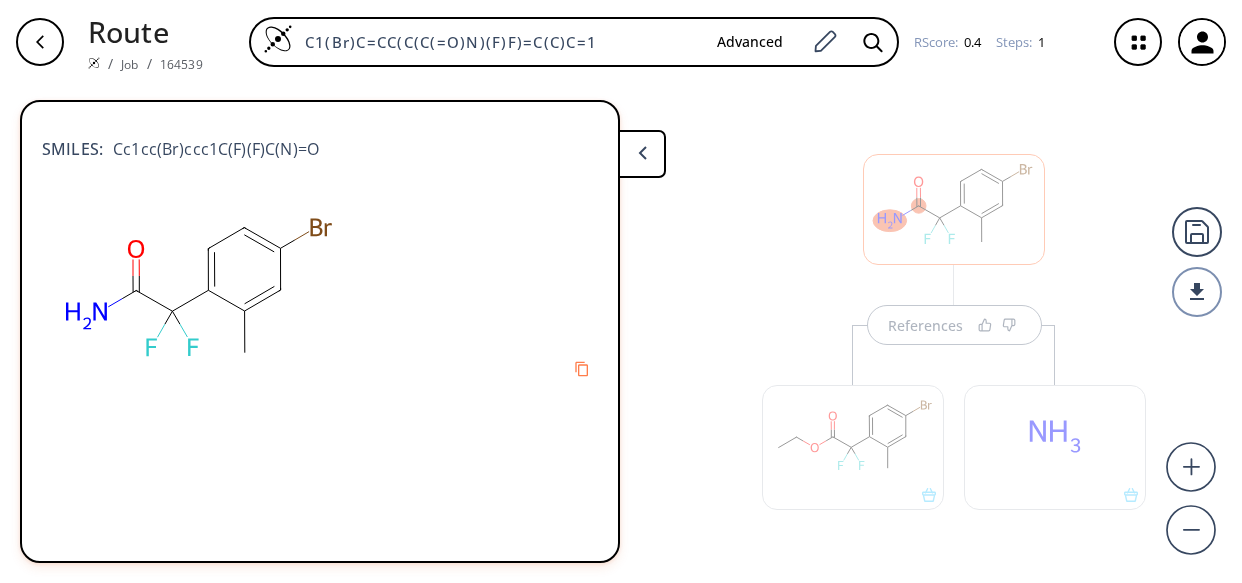 scroll, scrollTop: 0, scrollLeft: 0, axis: both 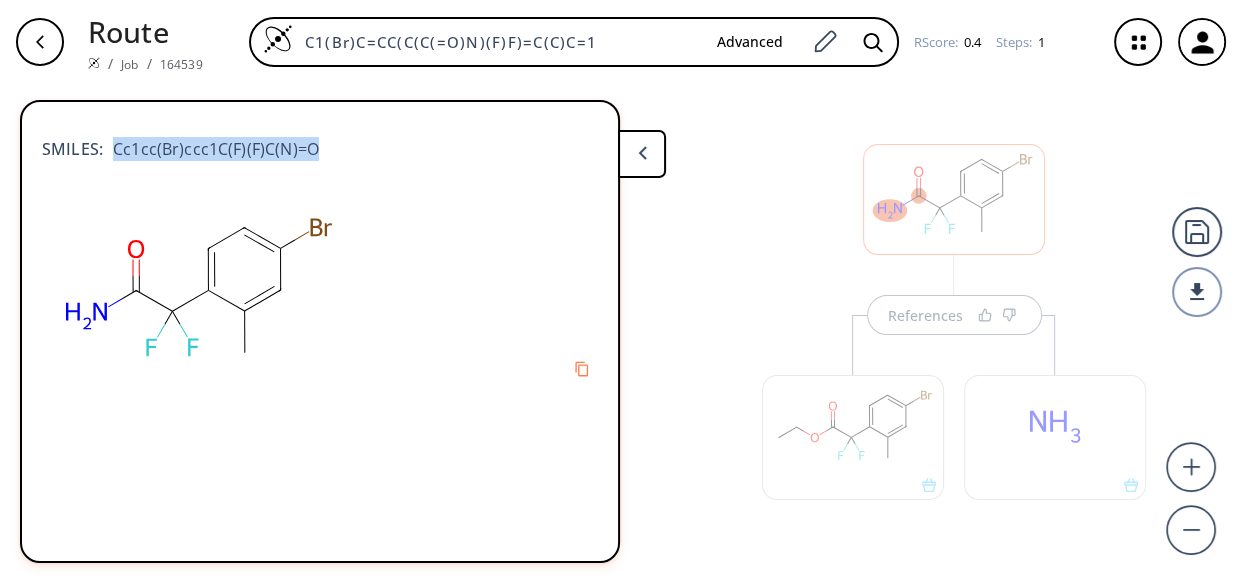 click at bounding box center (40, 42) 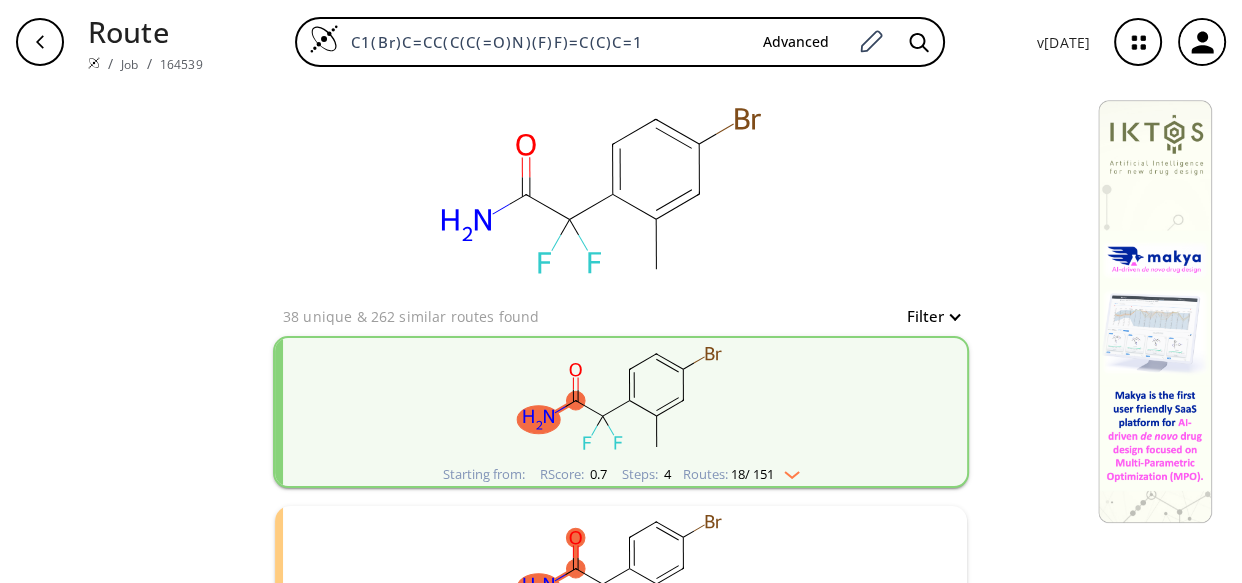 click 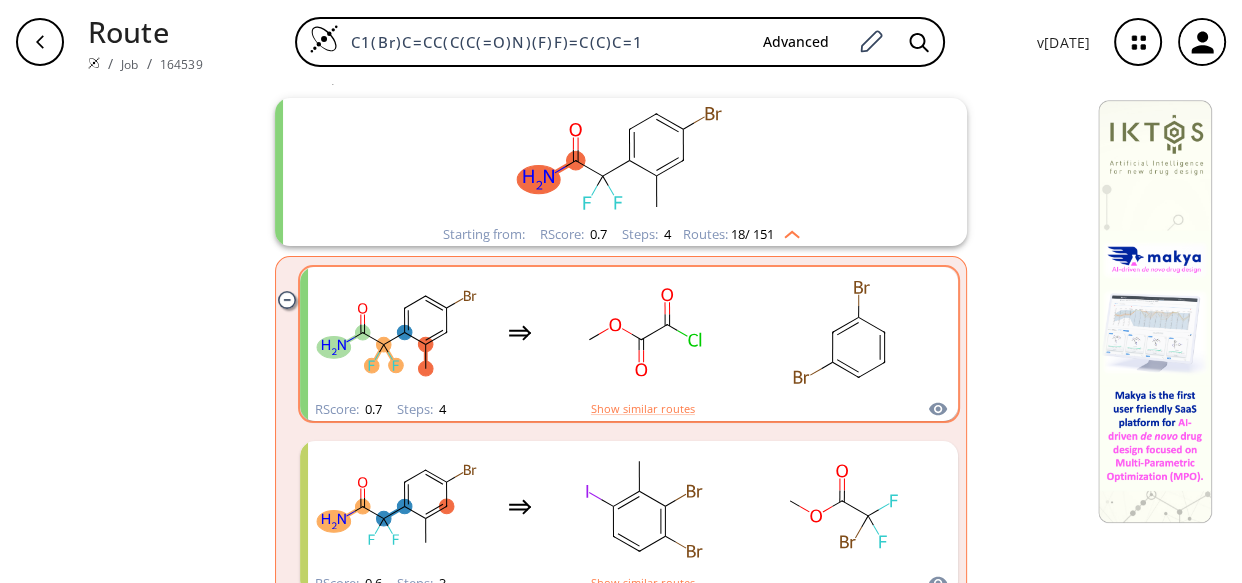 scroll, scrollTop: 242, scrollLeft: 0, axis: vertical 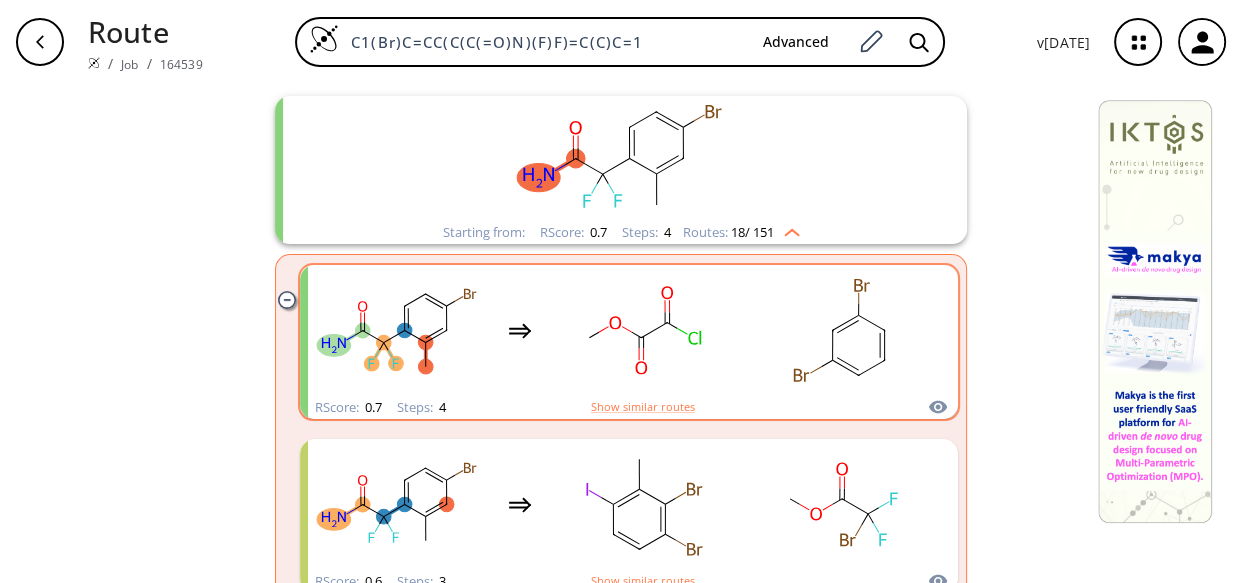 click 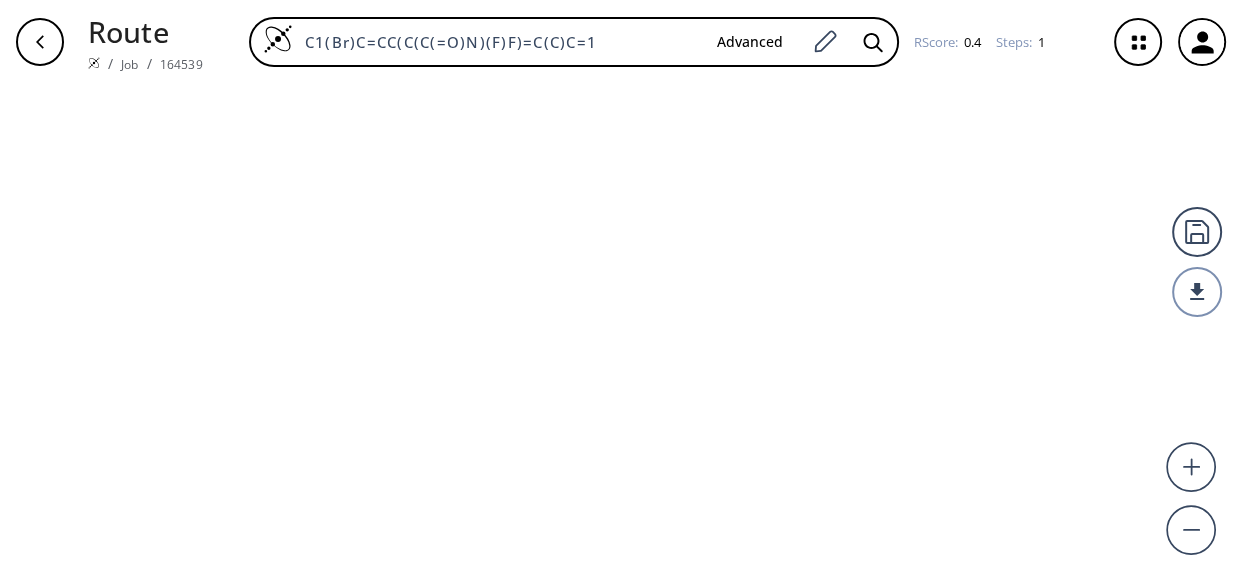 scroll, scrollTop: 0, scrollLeft: 0, axis: both 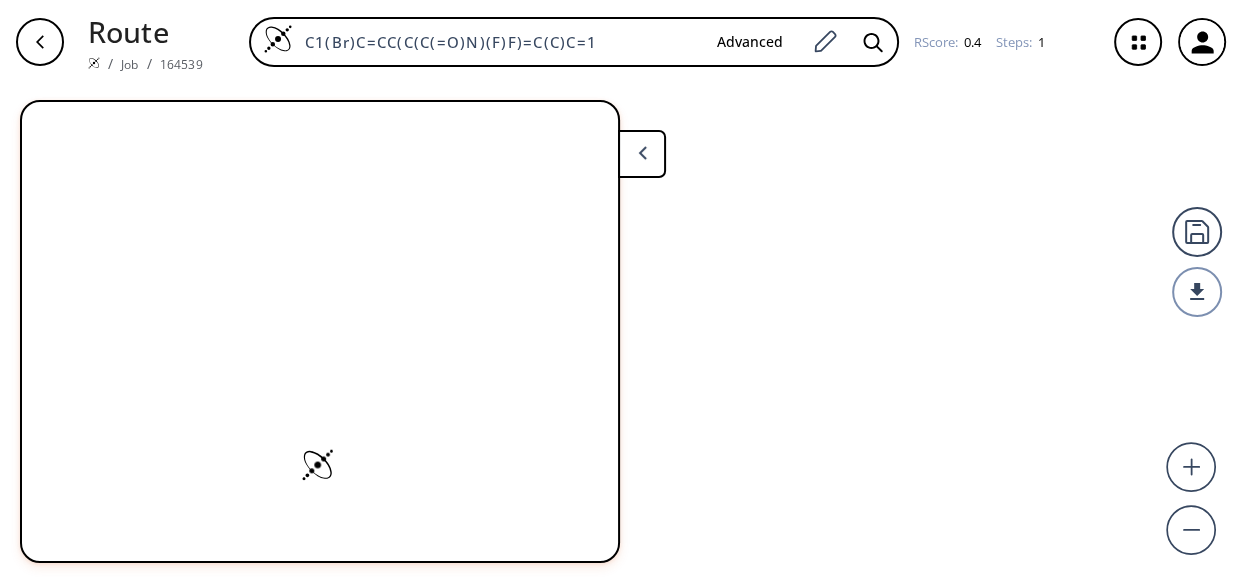 click at bounding box center (621, 333) 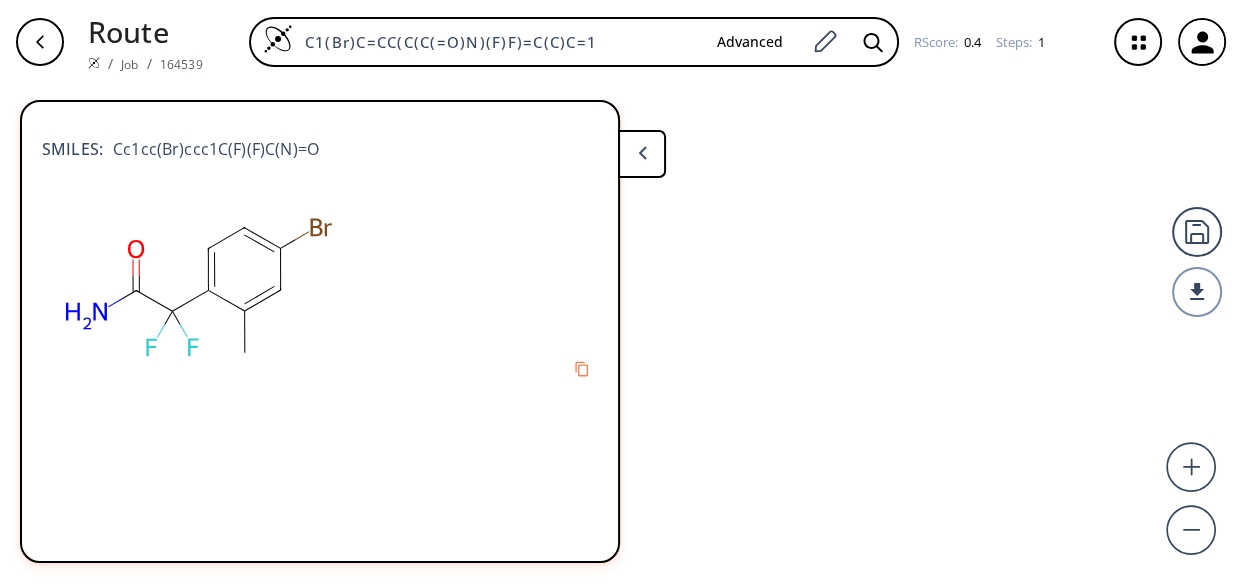 click on "SMILES: Cc1cc(Br)ccc1C(F)(F)C(N)=O" at bounding box center (621, 333) 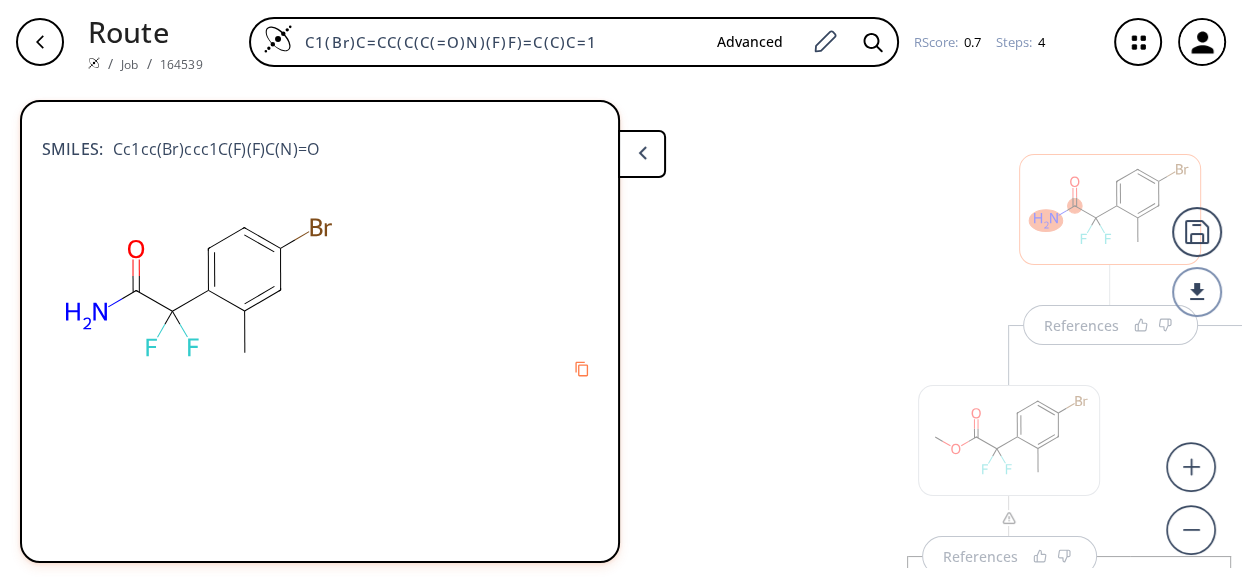 click on "References References References References" at bounding box center [1110, 742] 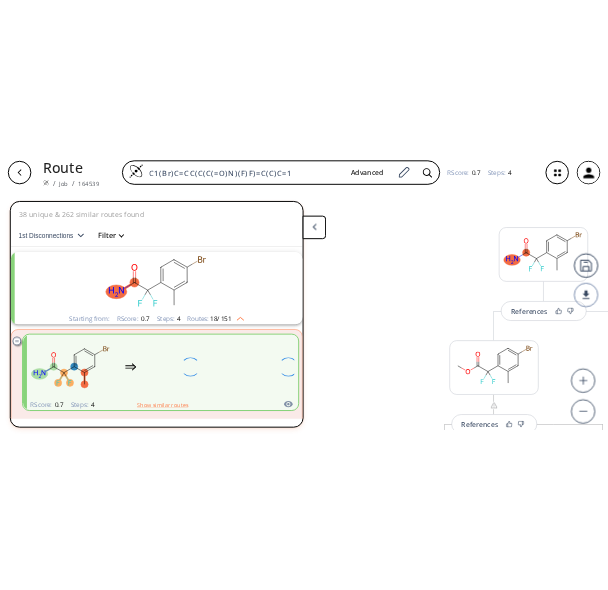 scroll, scrollTop: 44, scrollLeft: 0, axis: vertical 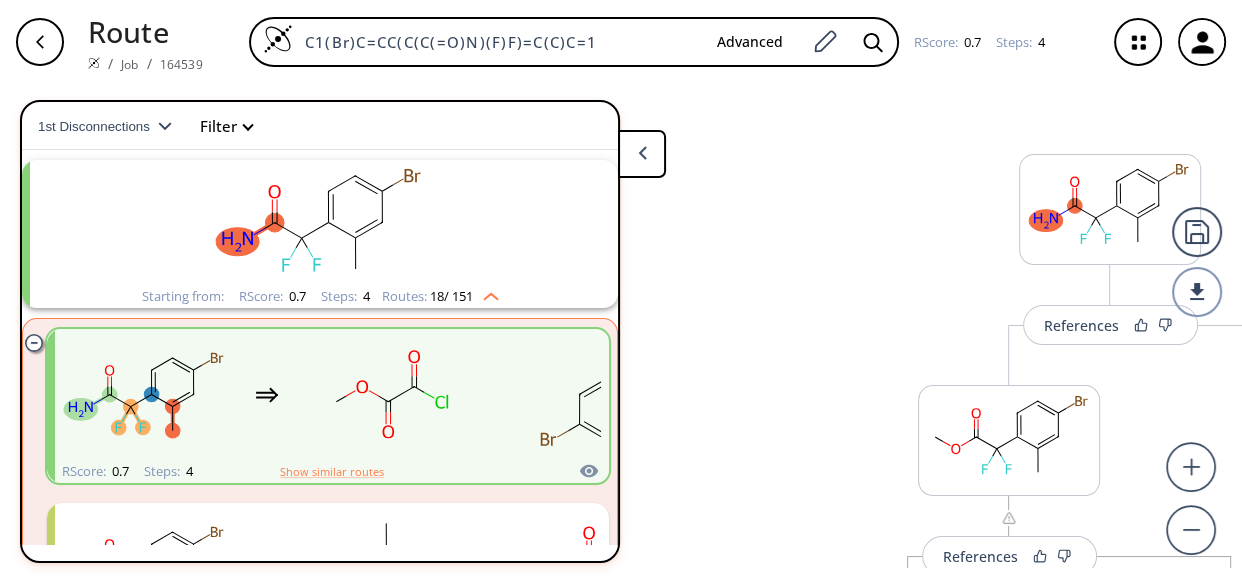 click at bounding box center (40, 42) 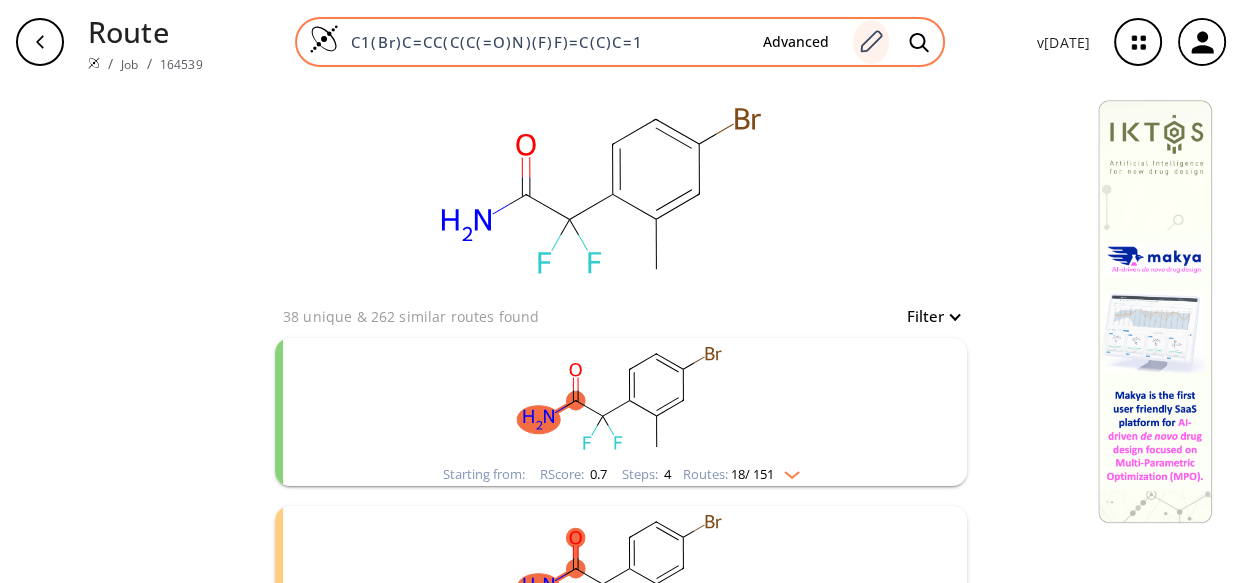 click at bounding box center [871, 42] 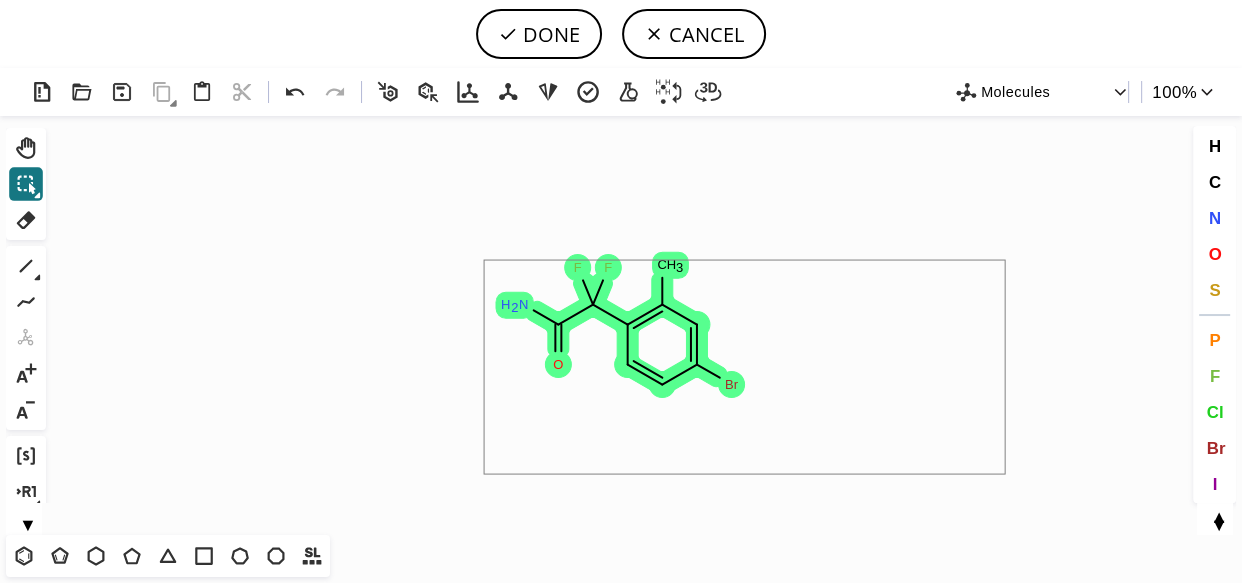 drag, startPoint x: 485, startPoint y: 261, endPoint x: 1030, endPoint y: 501, distance: 595.50397 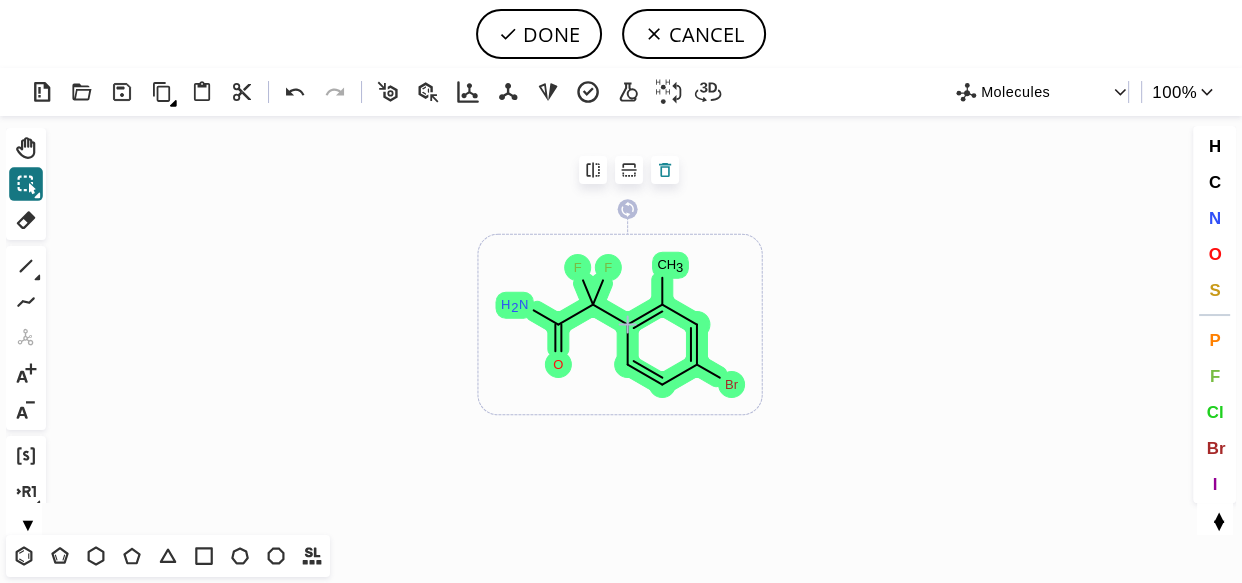 click 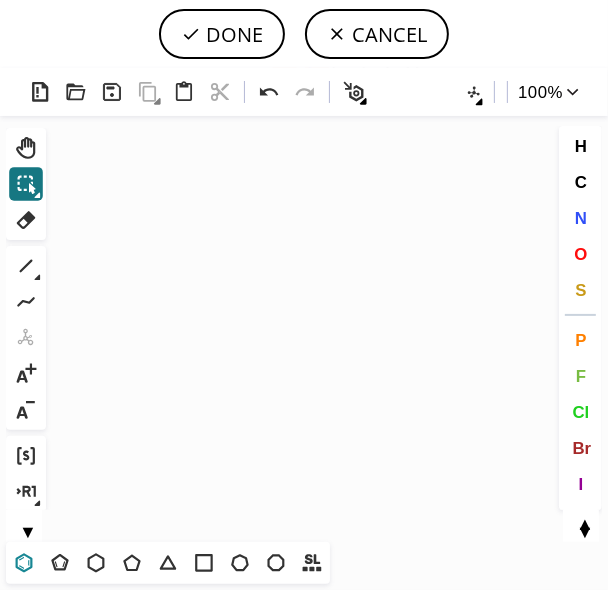click 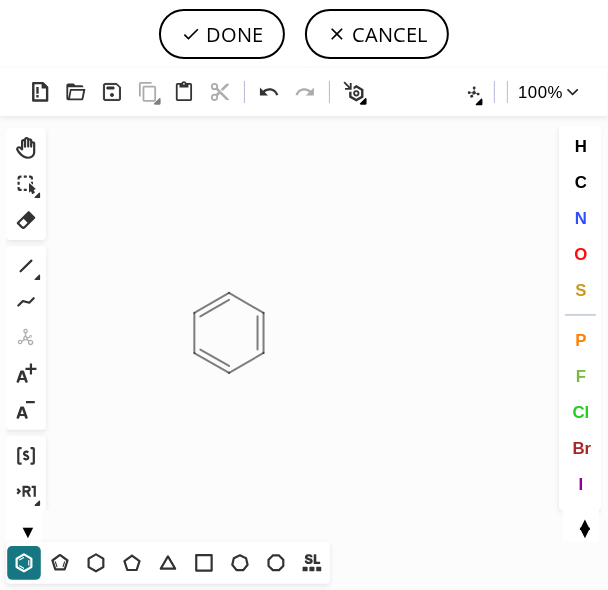 click on "Created with [PERSON_NAME] 2.3.0" 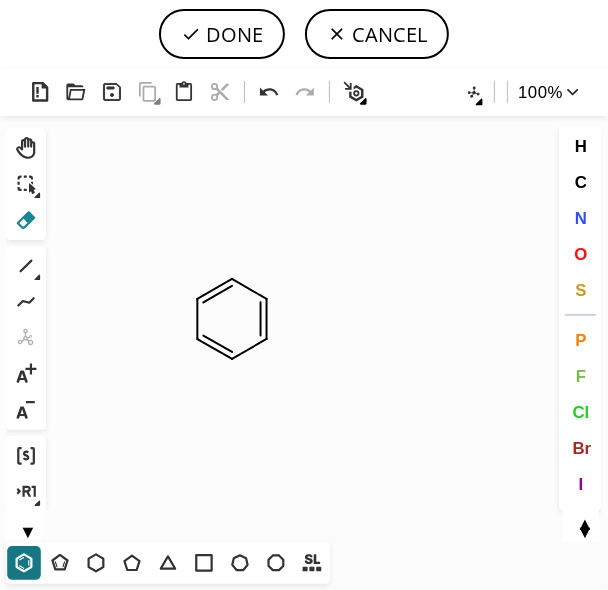 click 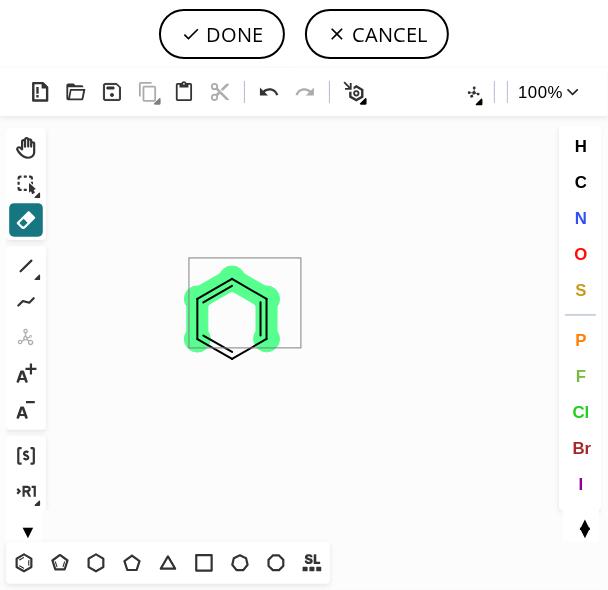 drag, startPoint x: 244, startPoint y: 424, endPoint x: 310, endPoint y: 410, distance: 67.46851 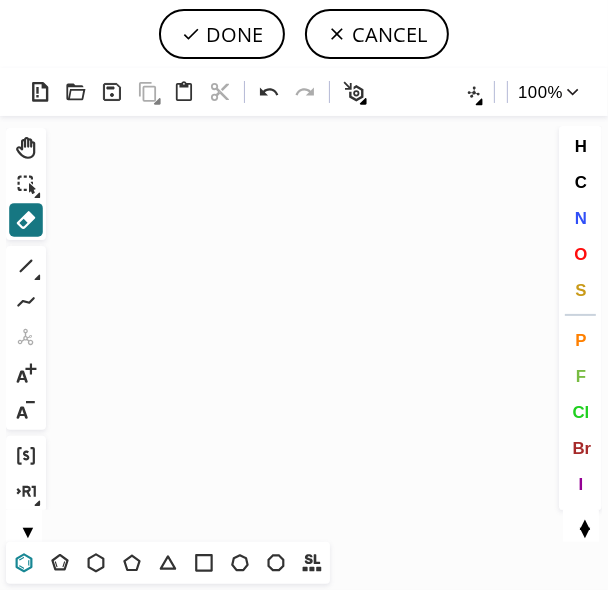 click on "T" at bounding box center [24, 563] 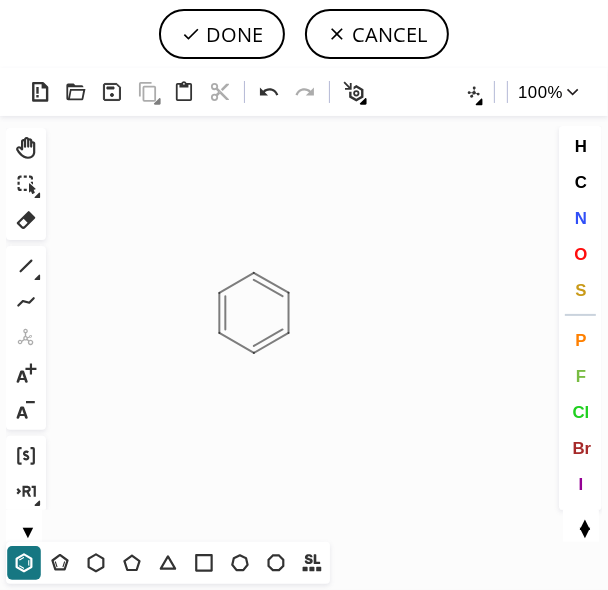 drag, startPoint x: 255, startPoint y: 314, endPoint x: 118, endPoint y: 306, distance: 137.23338 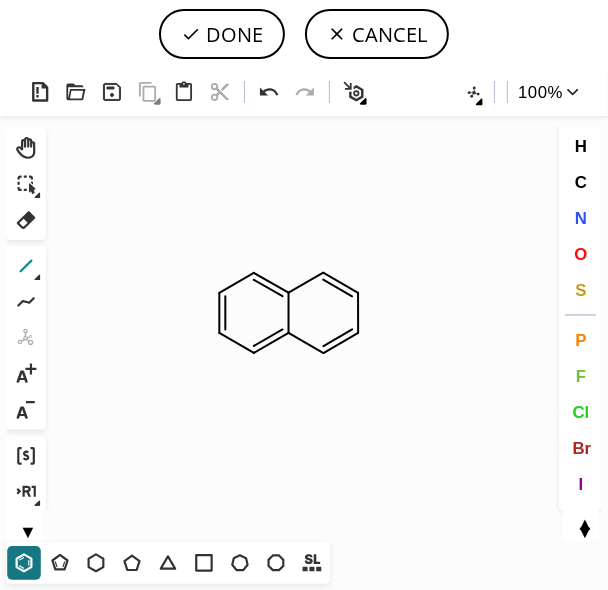 click 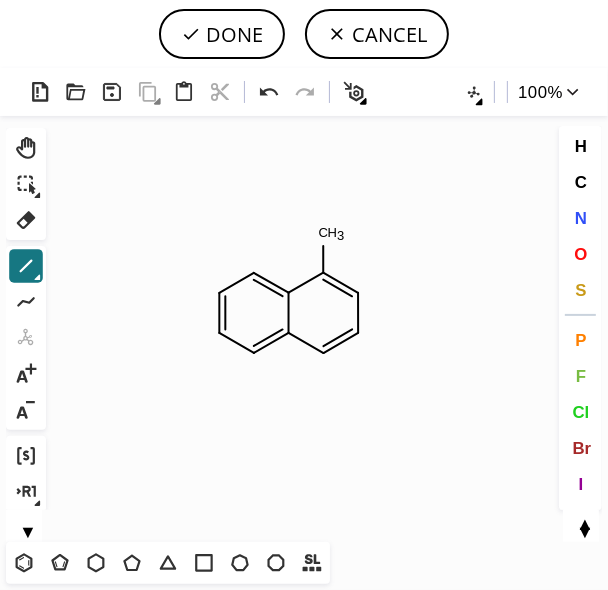 drag, startPoint x: 325, startPoint y: 267, endPoint x: 318, endPoint y: 219, distance: 48.507732 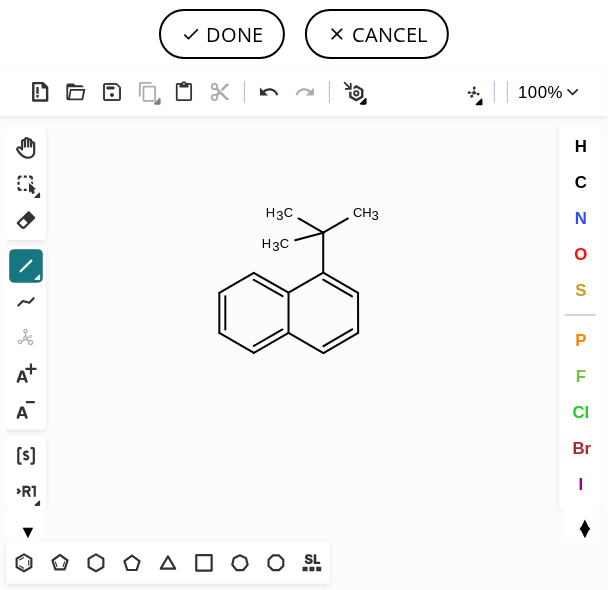 click on "3" 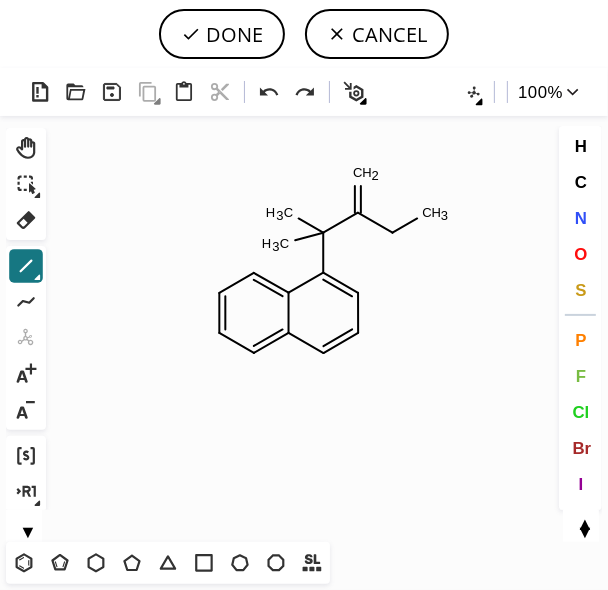 drag, startPoint x: 405, startPoint y: 229, endPoint x: 423, endPoint y: 220, distance: 20.12461 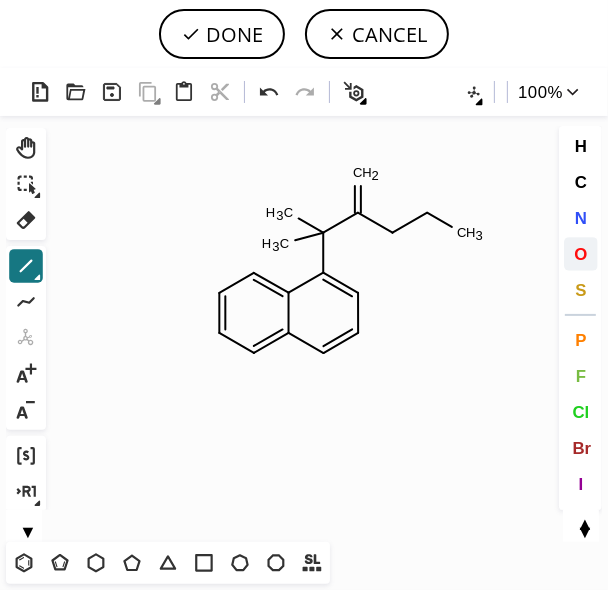 click on "O" at bounding box center (581, 254) 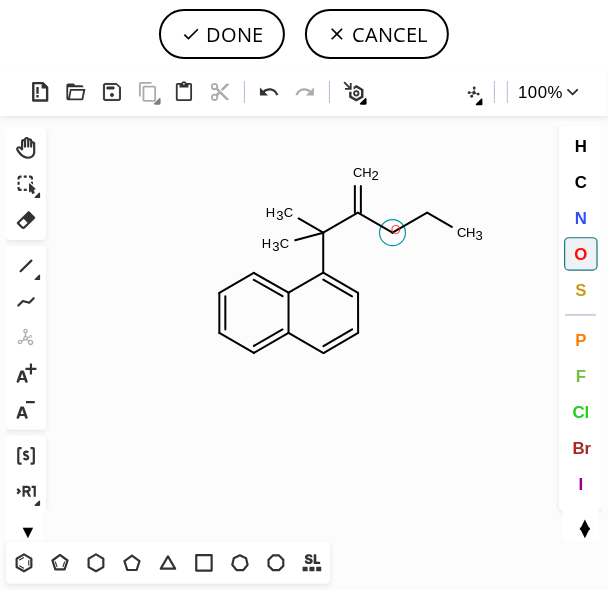 click on "O" 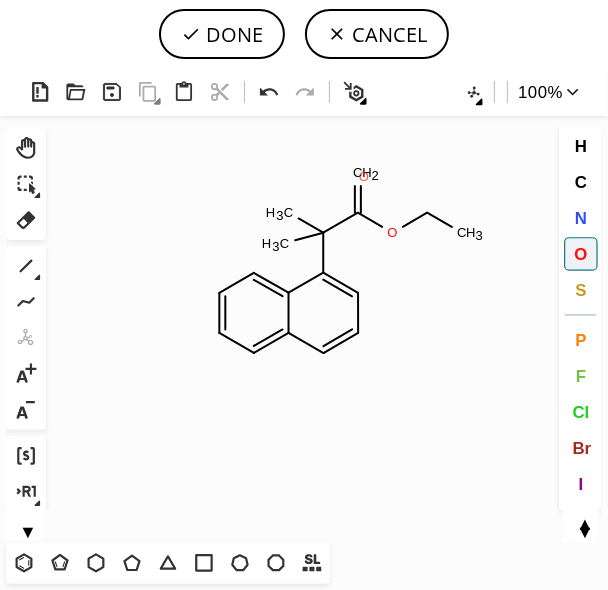 click on "O" 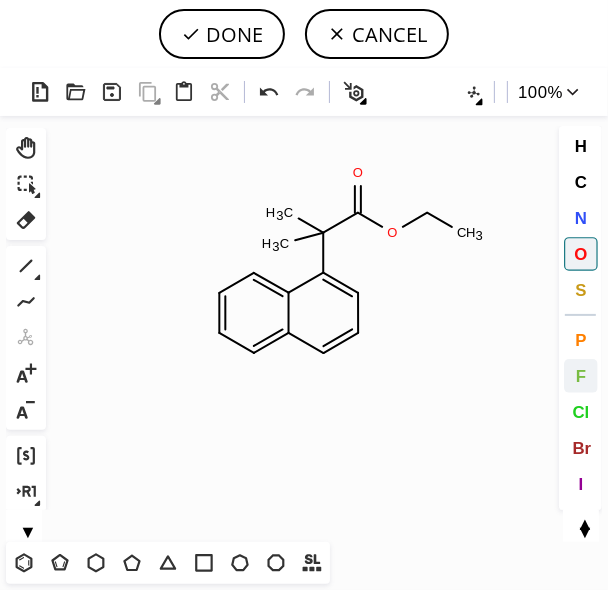click on "F" at bounding box center (580, 375) 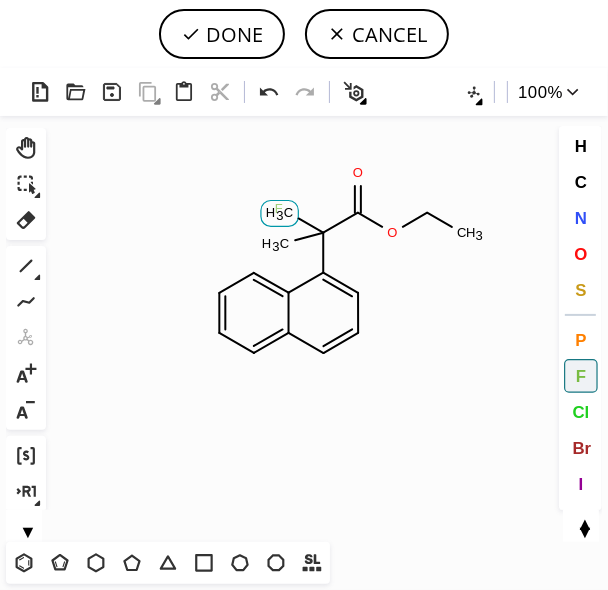 click on "F" 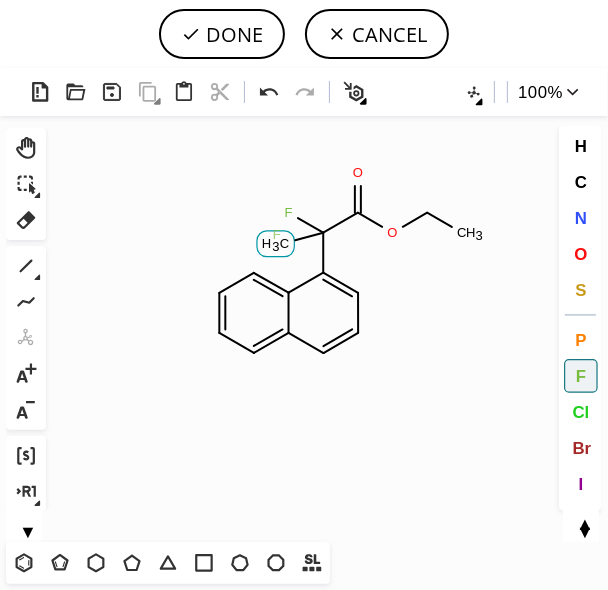 click on "F" 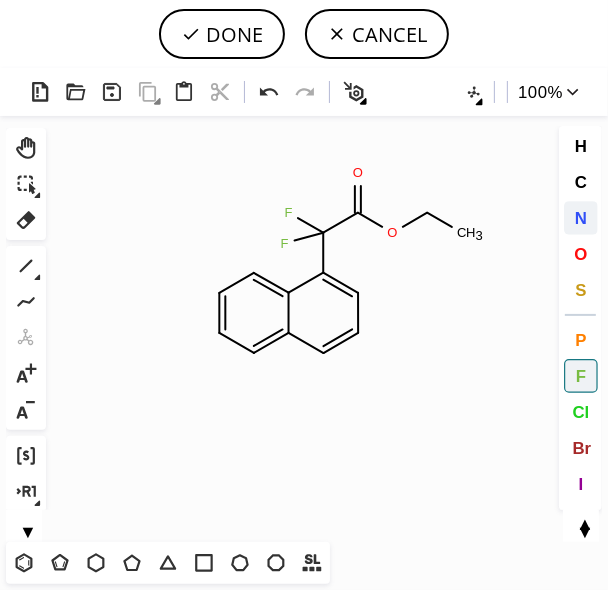 click on "N" at bounding box center [580, 217] 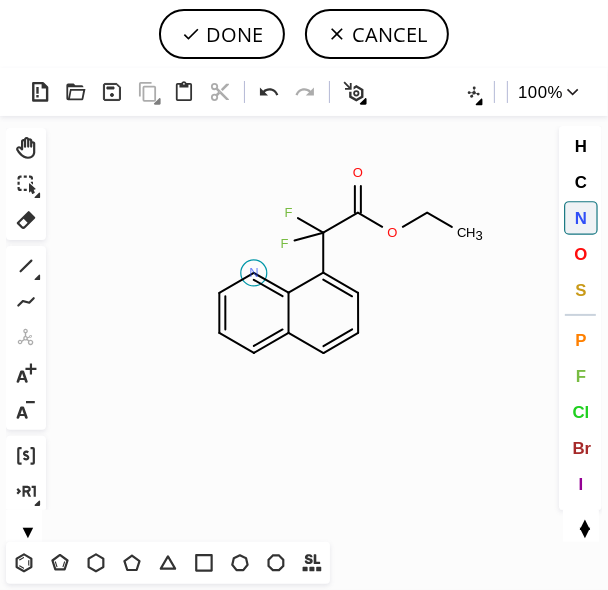 click on "N" 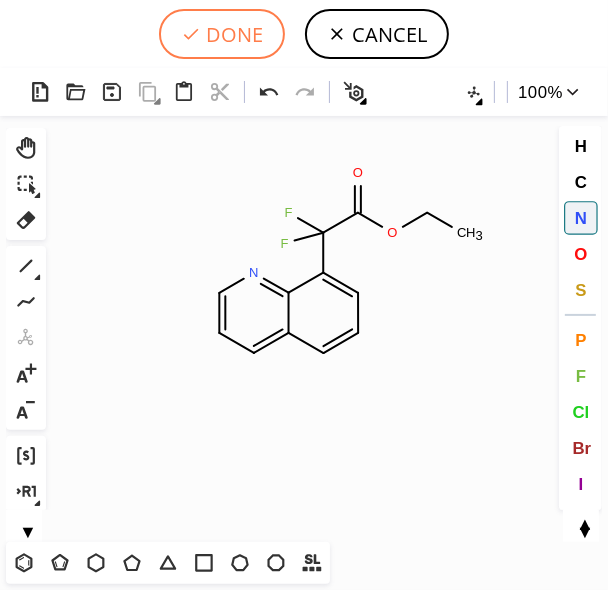 click on "DONE" at bounding box center (222, 34) 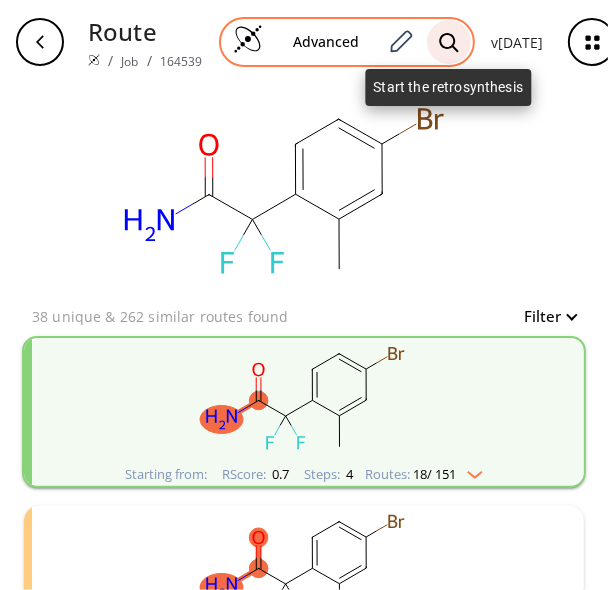 click 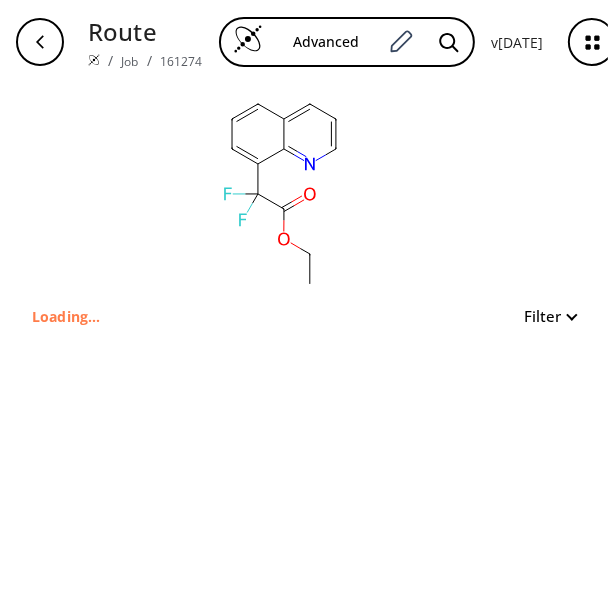 type on "C1N=C2C(C(F)(F)C(=O)OCC)=CC=CC2=CC=1" 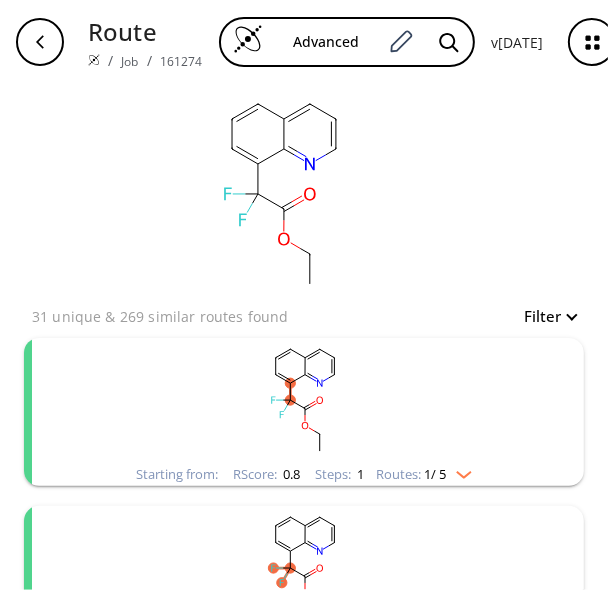 click 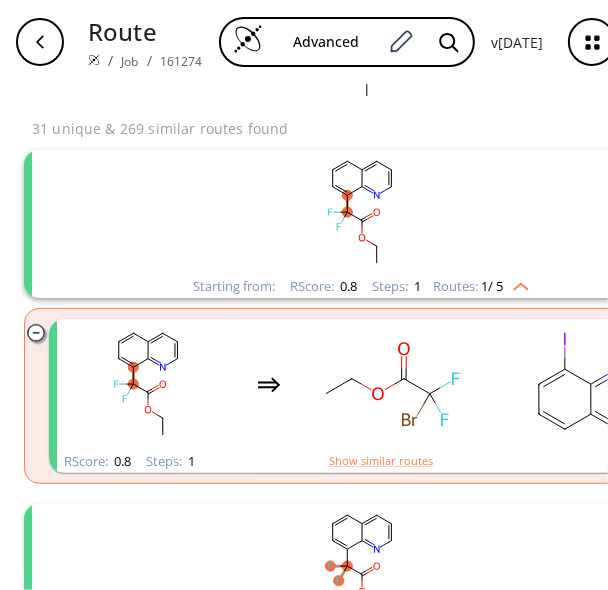 scroll, scrollTop: 211, scrollLeft: 0, axis: vertical 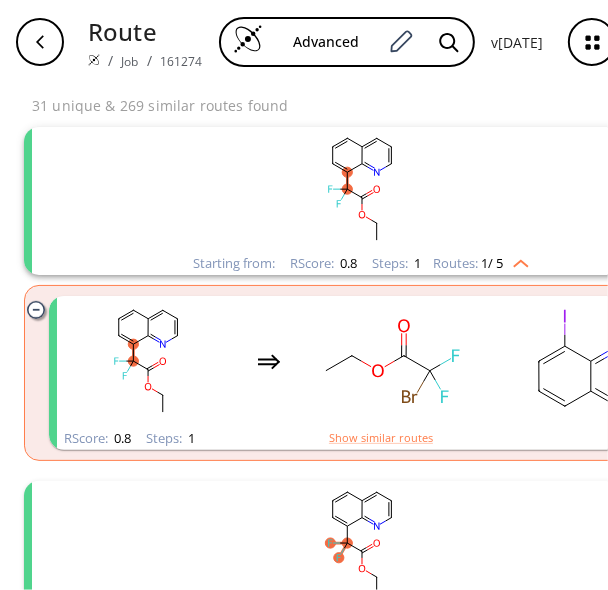 click 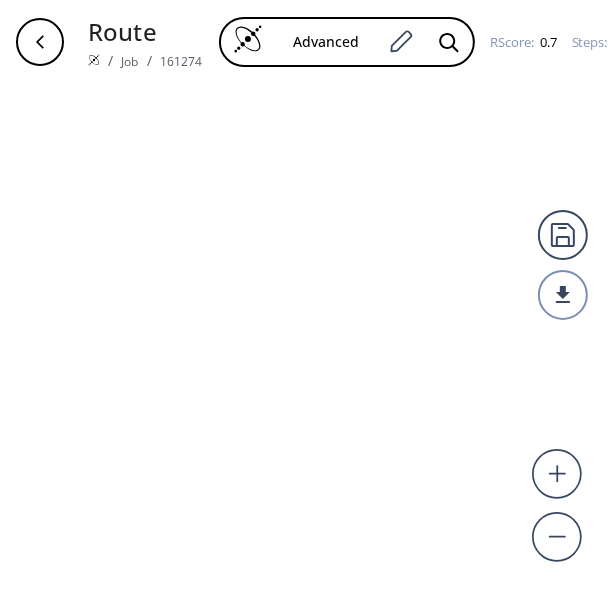 scroll, scrollTop: 0, scrollLeft: 0, axis: both 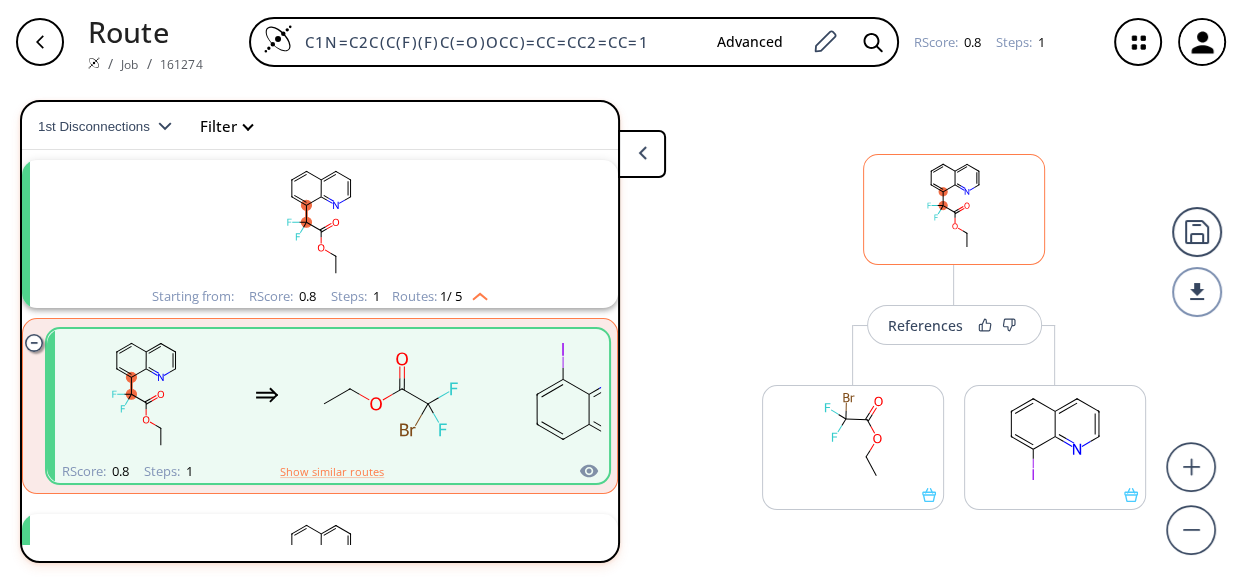click 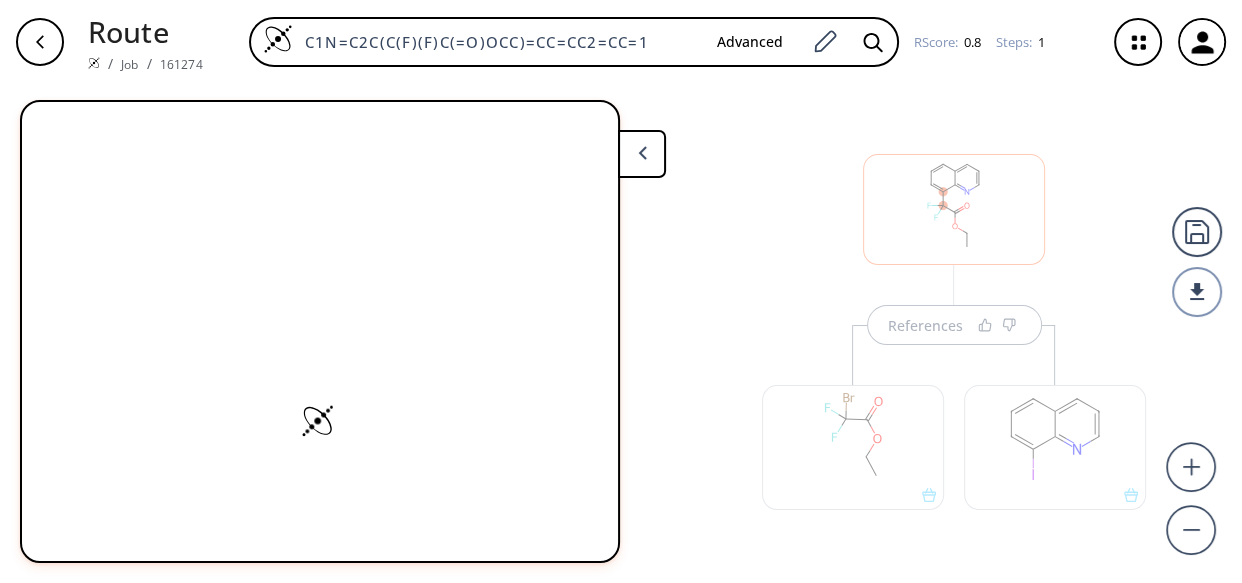 scroll, scrollTop: 0, scrollLeft: 0, axis: both 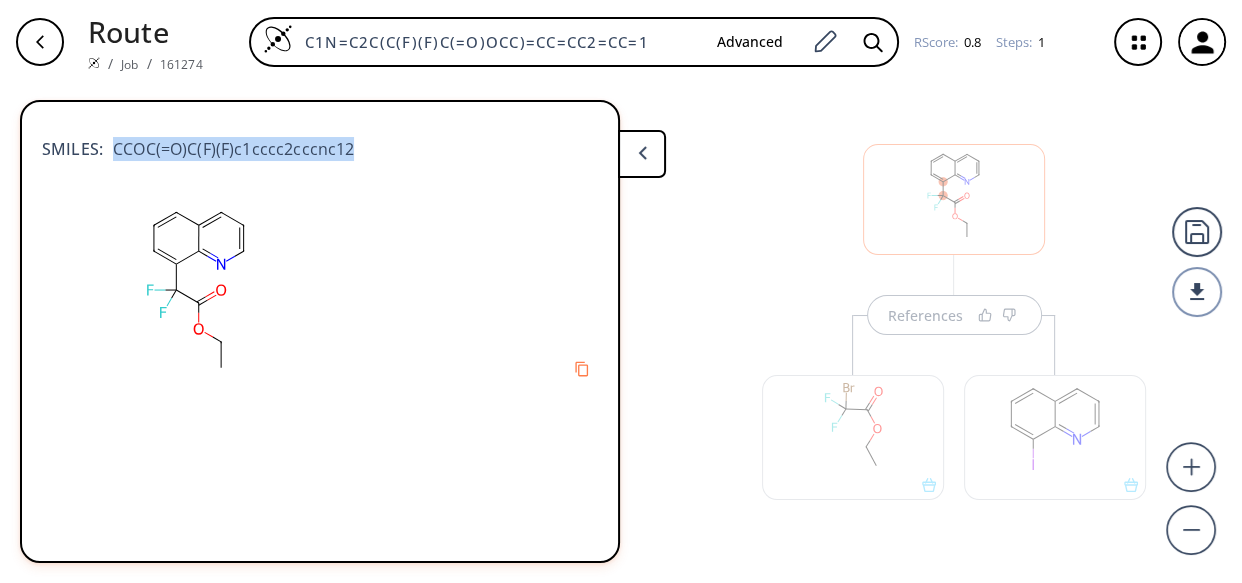 drag, startPoint x: 350, startPoint y: 143, endPoint x: 100, endPoint y: 145, distance: 250.008 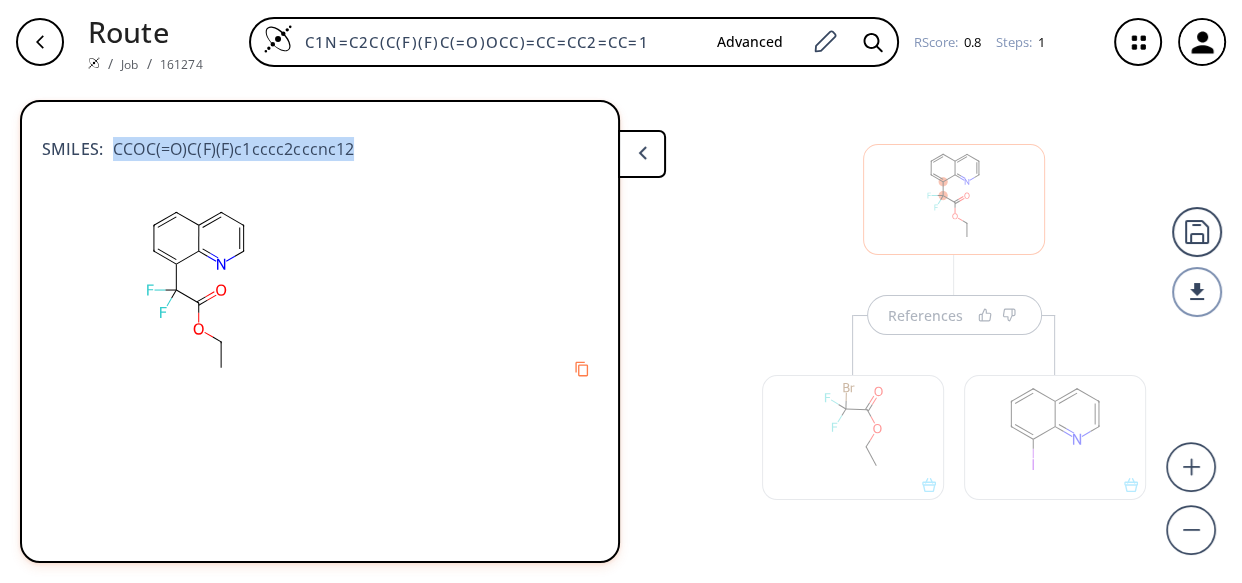 click on "SMILES: CCOC(=O)C(F)(F)c1cccc2cccnc12" at bounding box center [320, 139] 